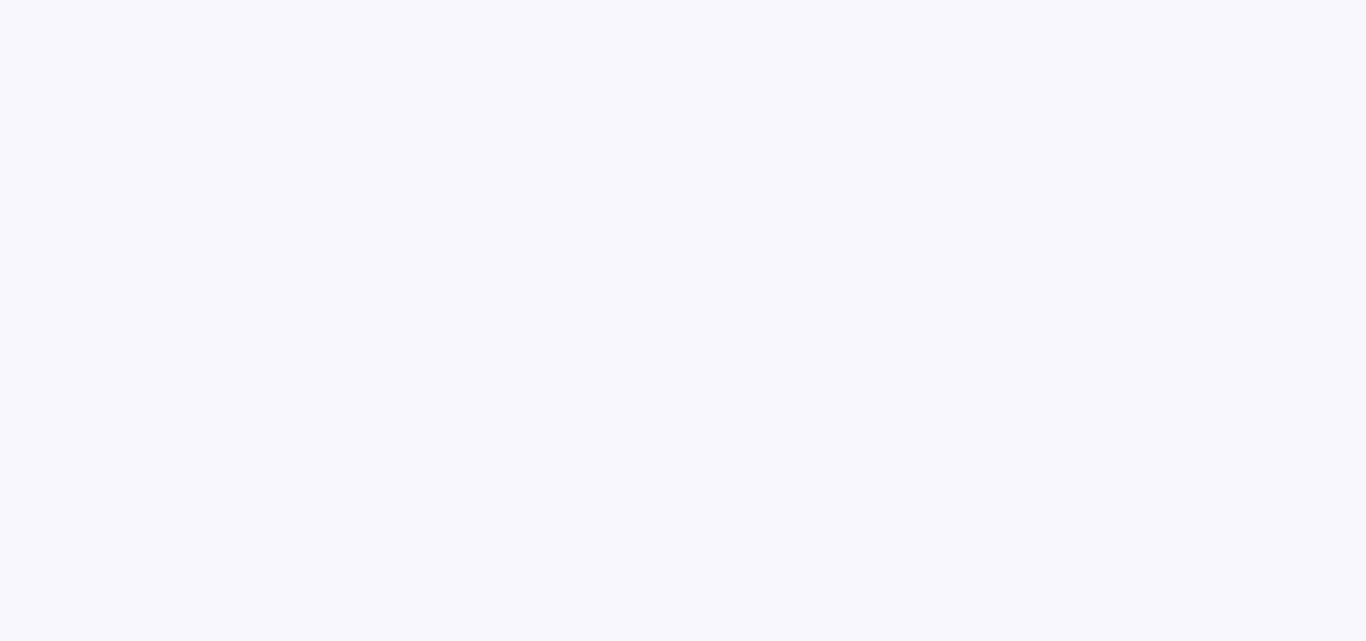 scroll, scrollTop: 0, scrollLeft: 0, axis: both 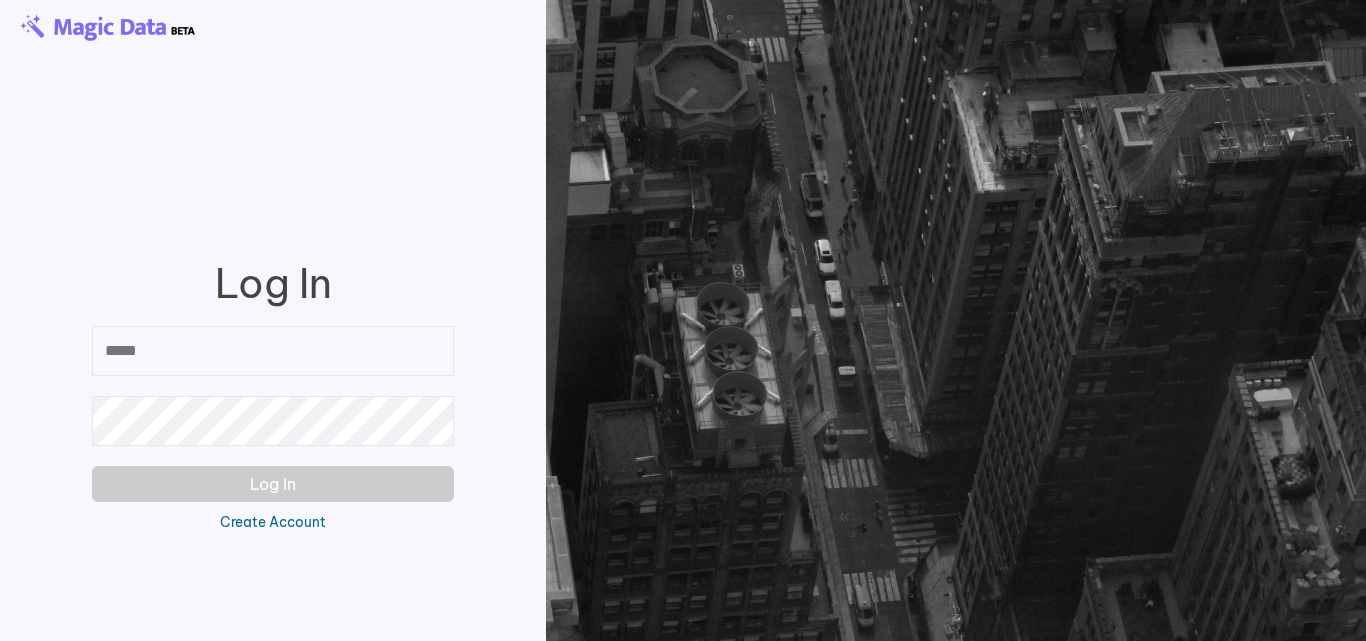 click at bounding box center [273, 351] 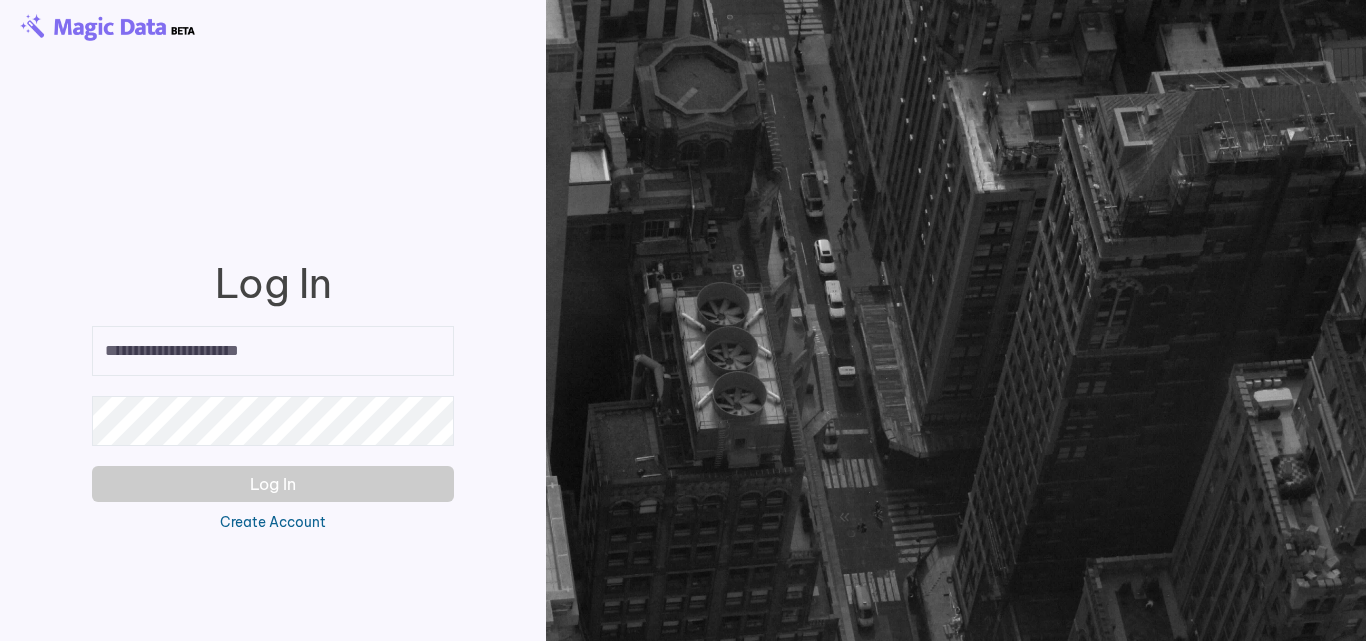type on "**********" 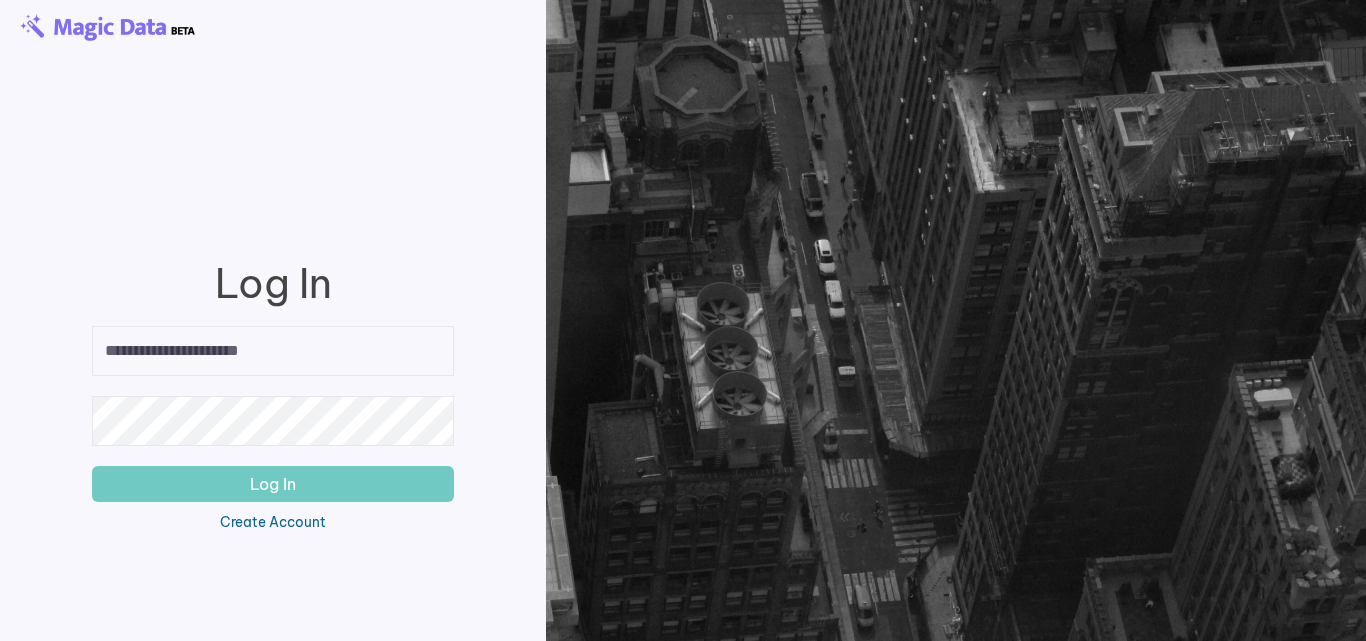 click on "Log In" at bounding box center [273, 484] 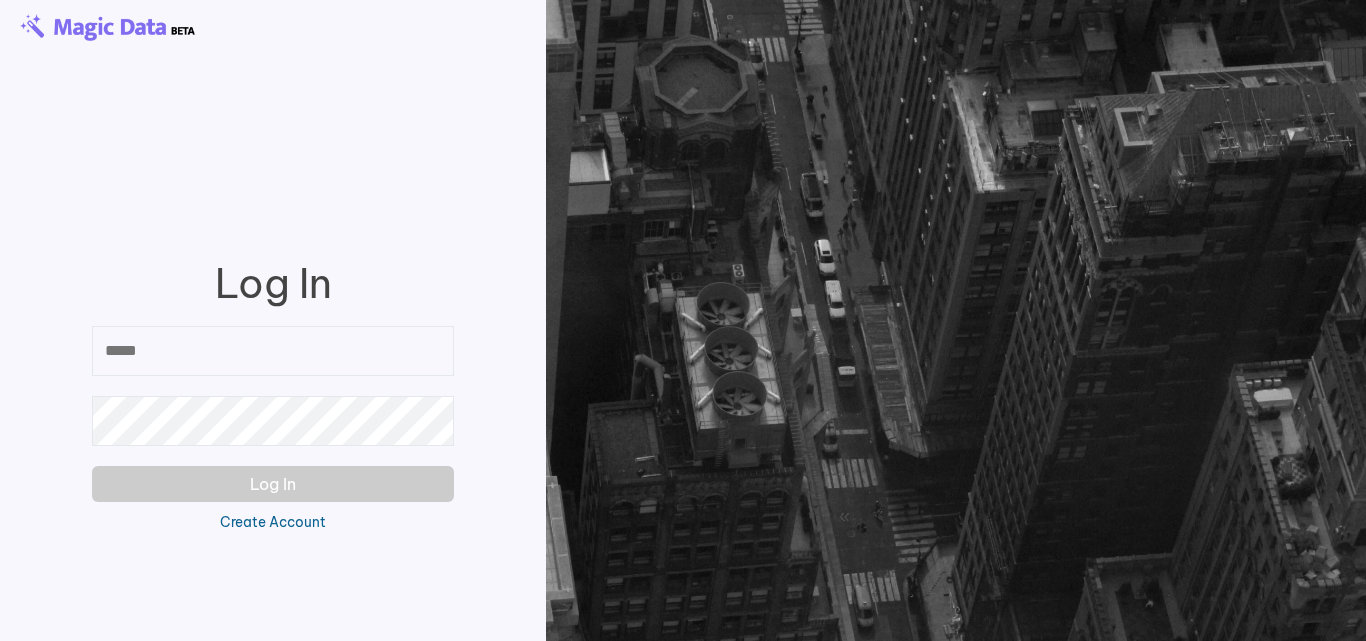 scroll, scrollTop: 0, scrollLeft: 0, axis: both 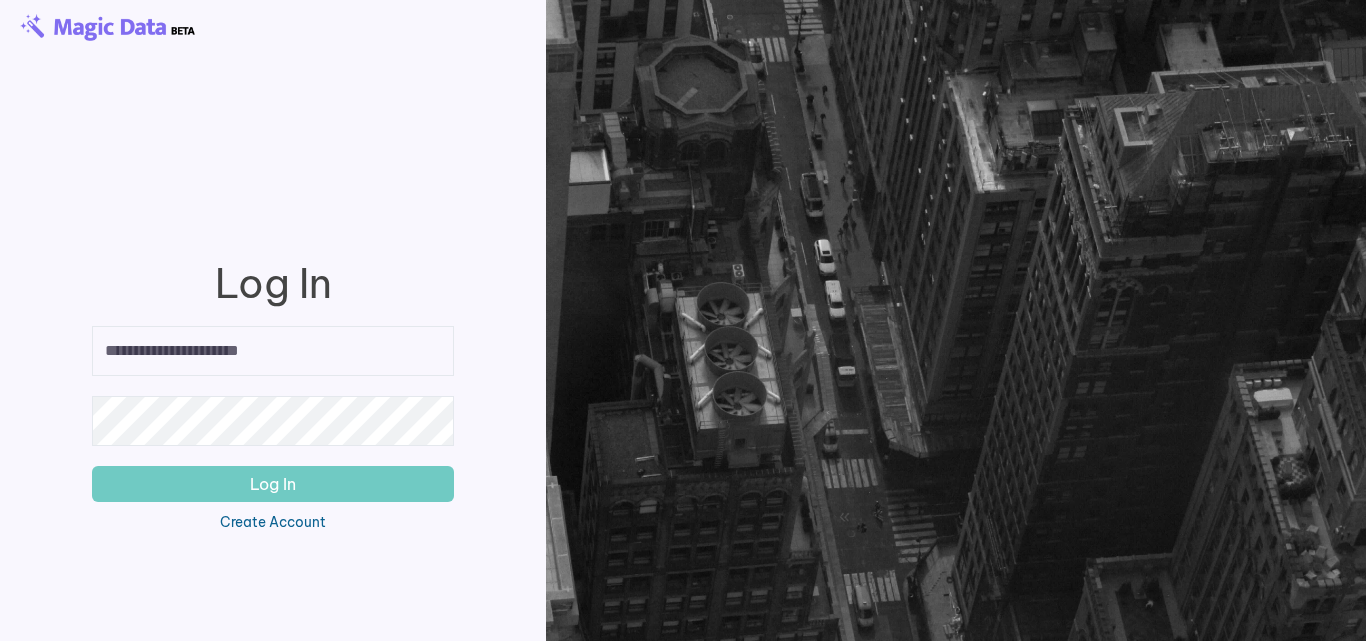 click on "Log In" at bounding box center [273, 484] 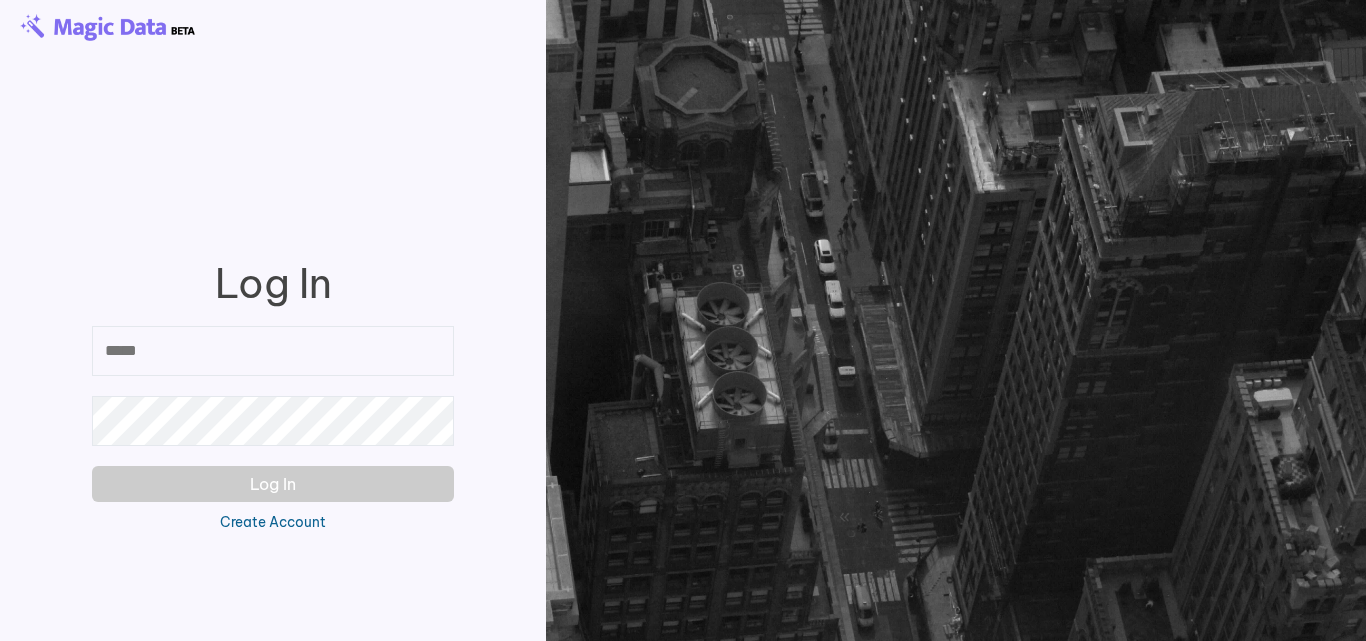scroll, scrollTop: 0, scrollLeft: 0, axis: both 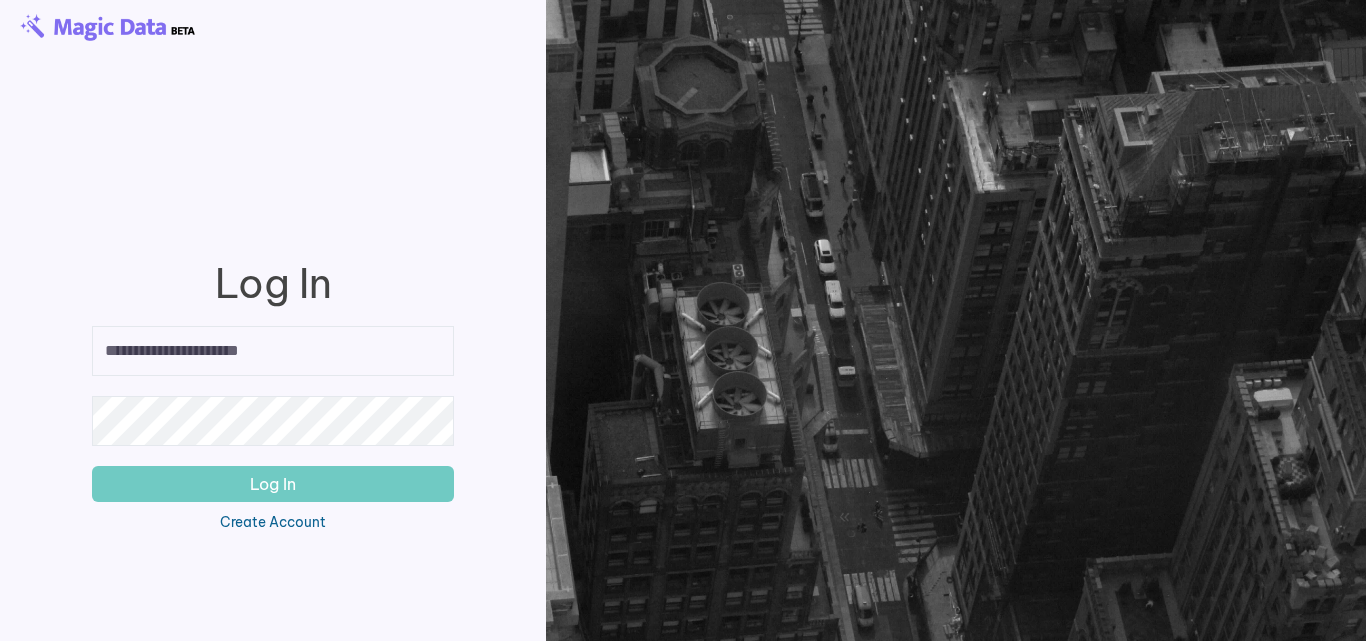 click on "Log In" at bounding box center (273, 484) 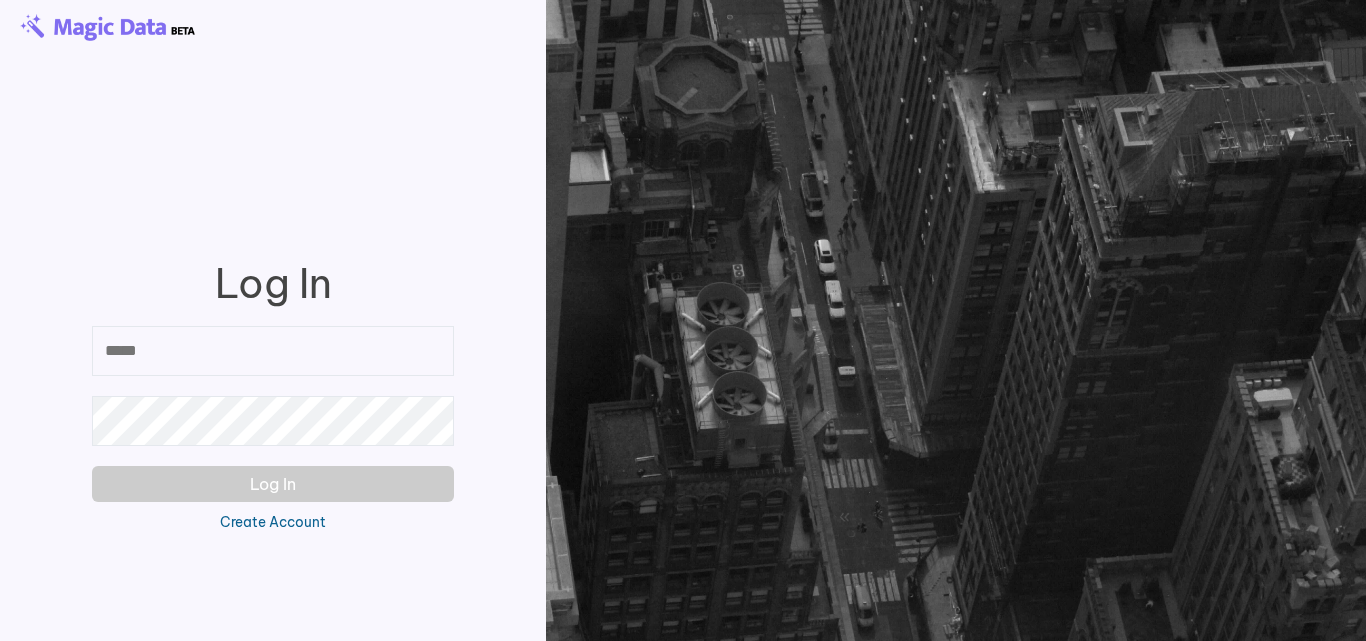 scroll, scrollTop: 0, scrollLeft: 0, axis: both 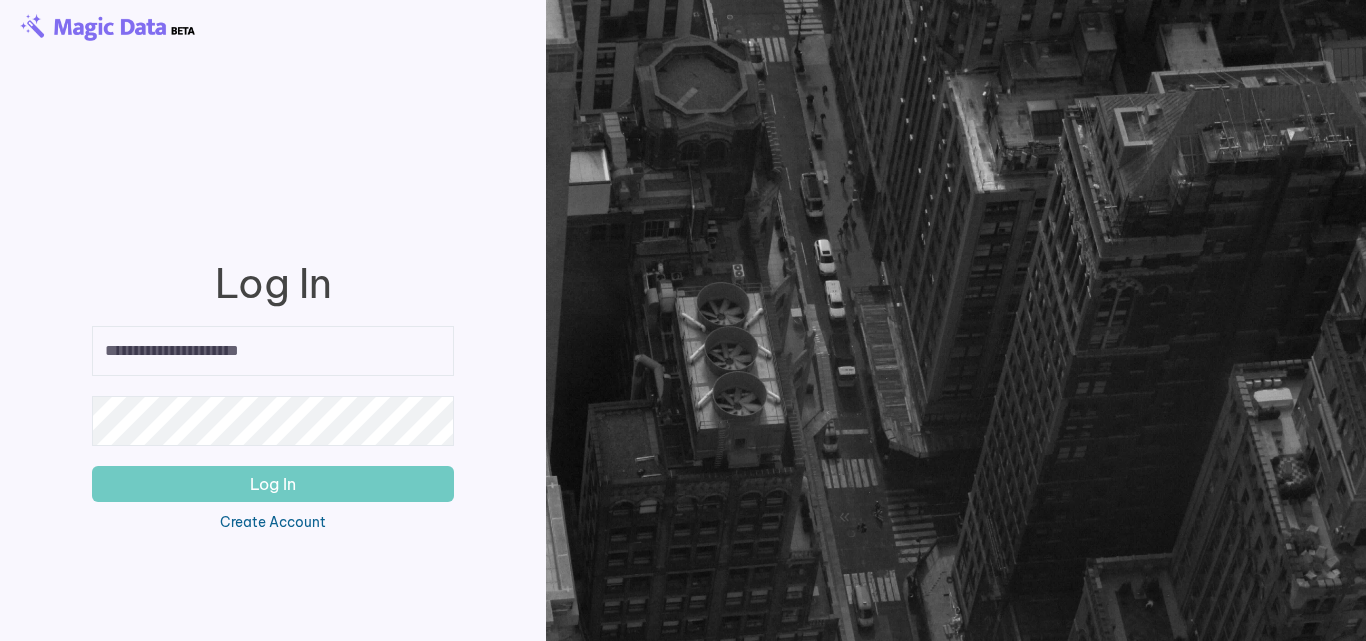 click on "Log In" at bounding box center [273, 484] 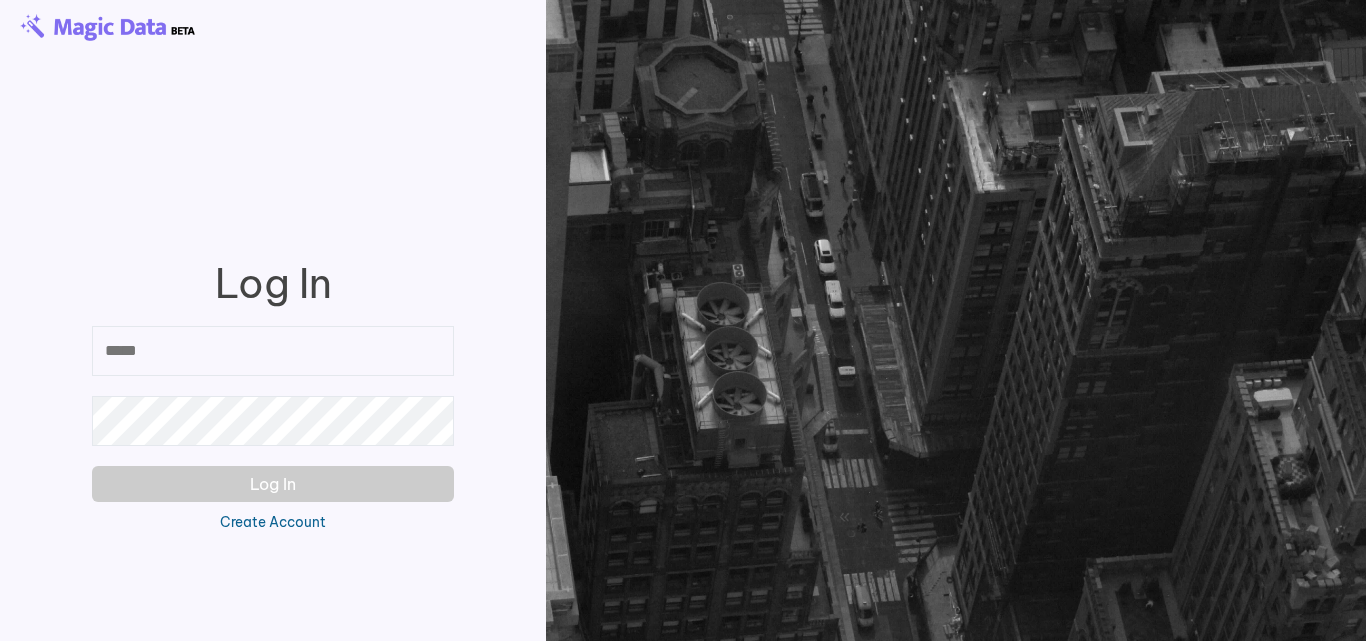 scroll, scrollTop: 0, scrollLeft: 0, axis: both 